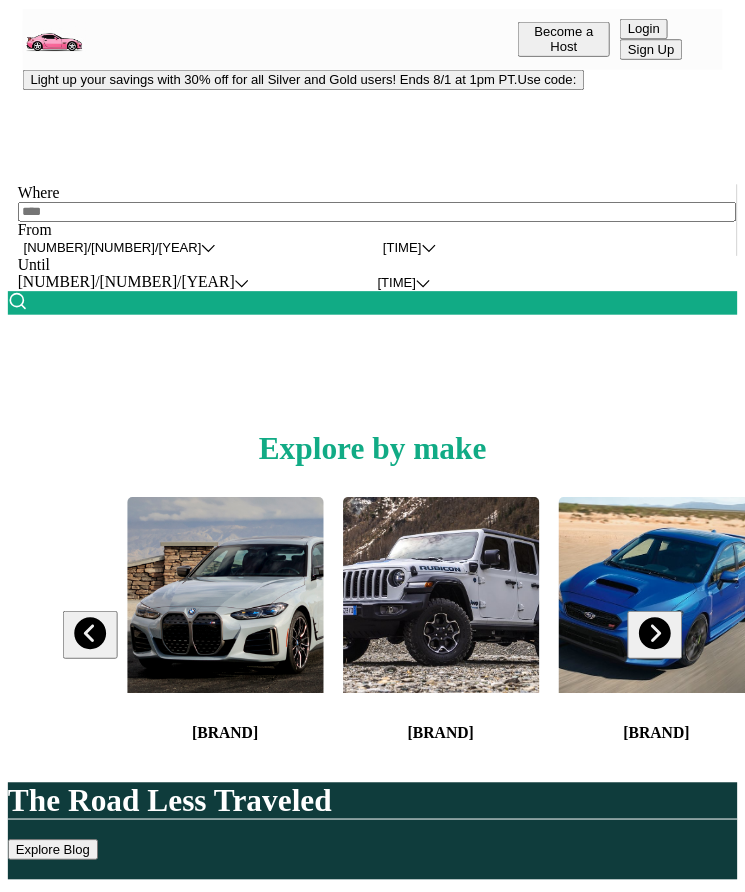 scroll, scrollTop: 0, scrollLeft: 0, axis: both 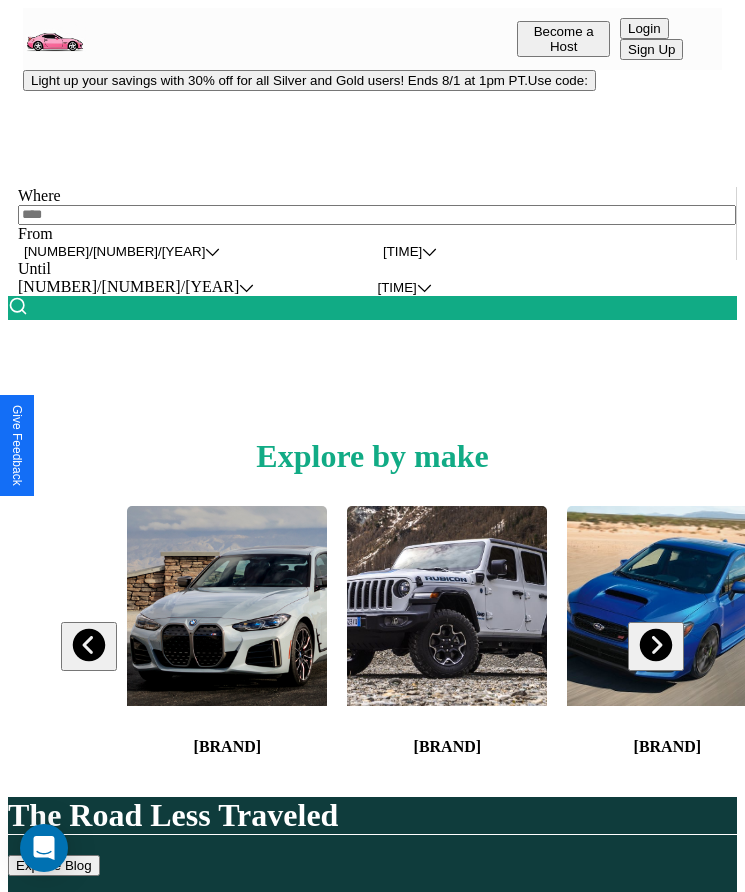 click on "Light up your savings with 30% off for all Silver and Gold users! Ends 8/1 at 1pm PT. Use code: [PROMO_CODE]" at bounding box center [309, 80] 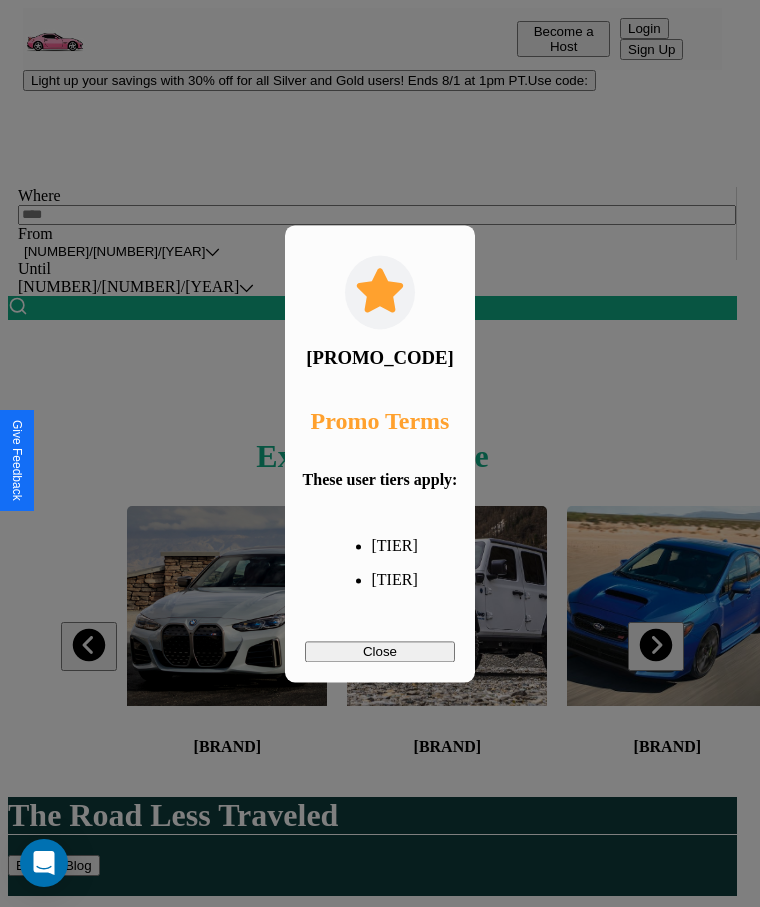 click on "Close" at bounding box center [380, 651] 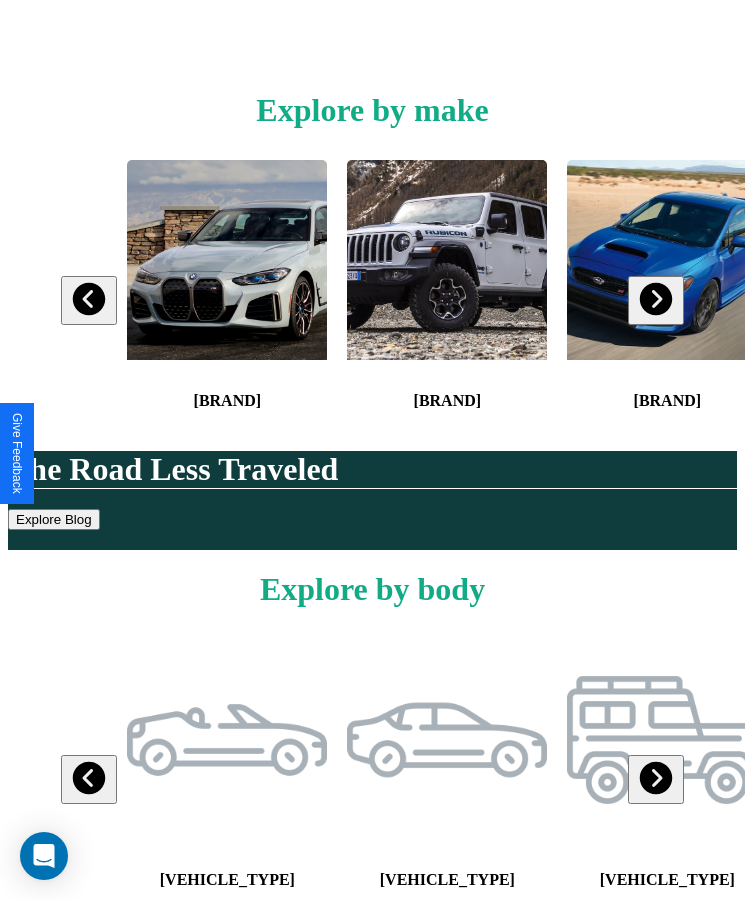 scroll, scrollTop: 0, scrollLeft: 0, axis: both 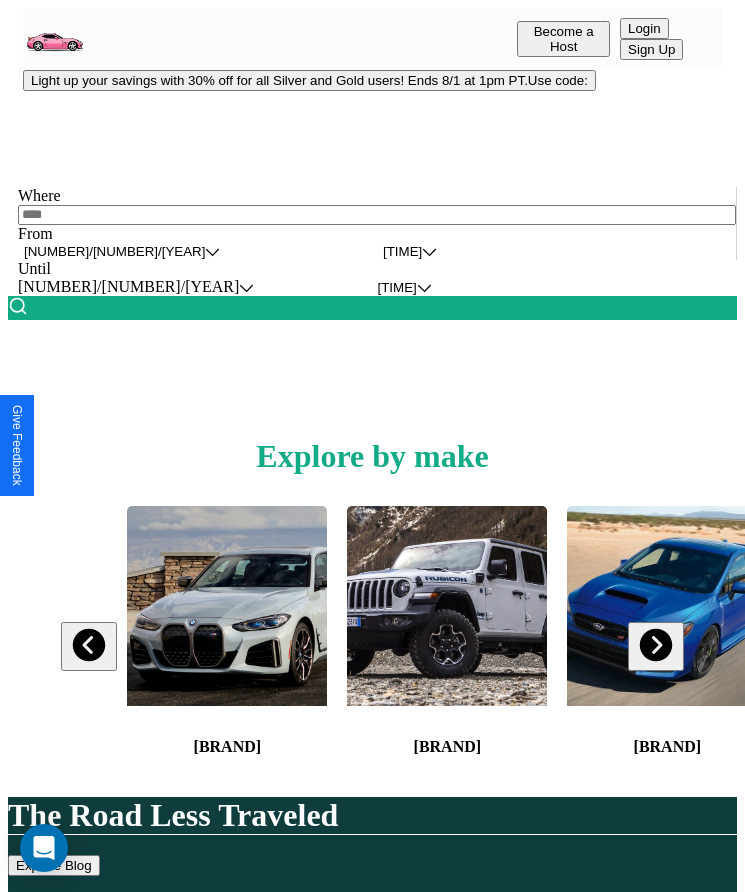 click at bounding box center (377, 215) 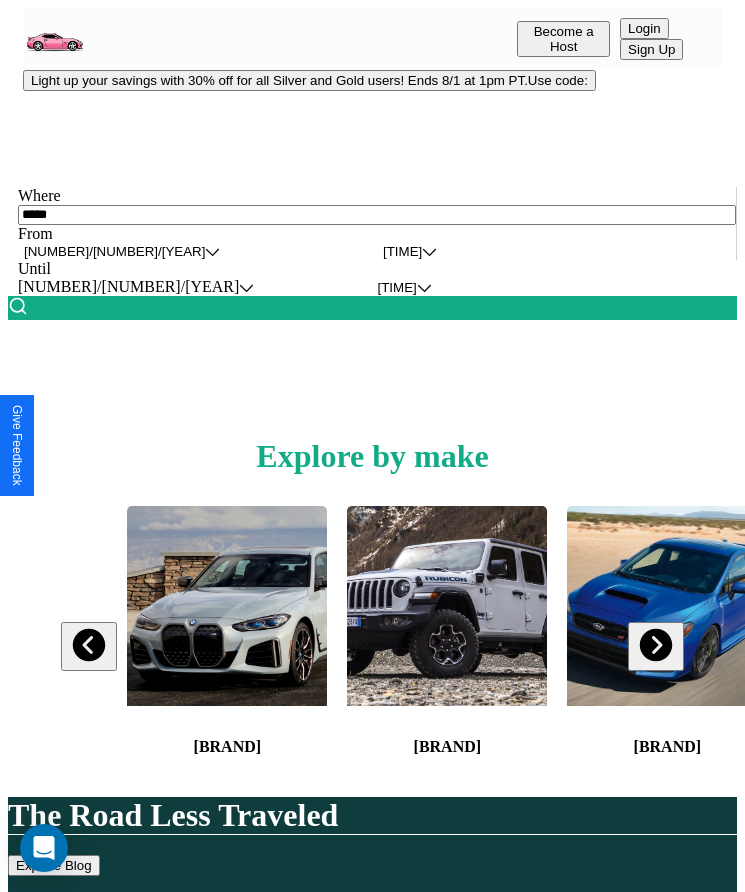type on "[MASKED_DATA]" 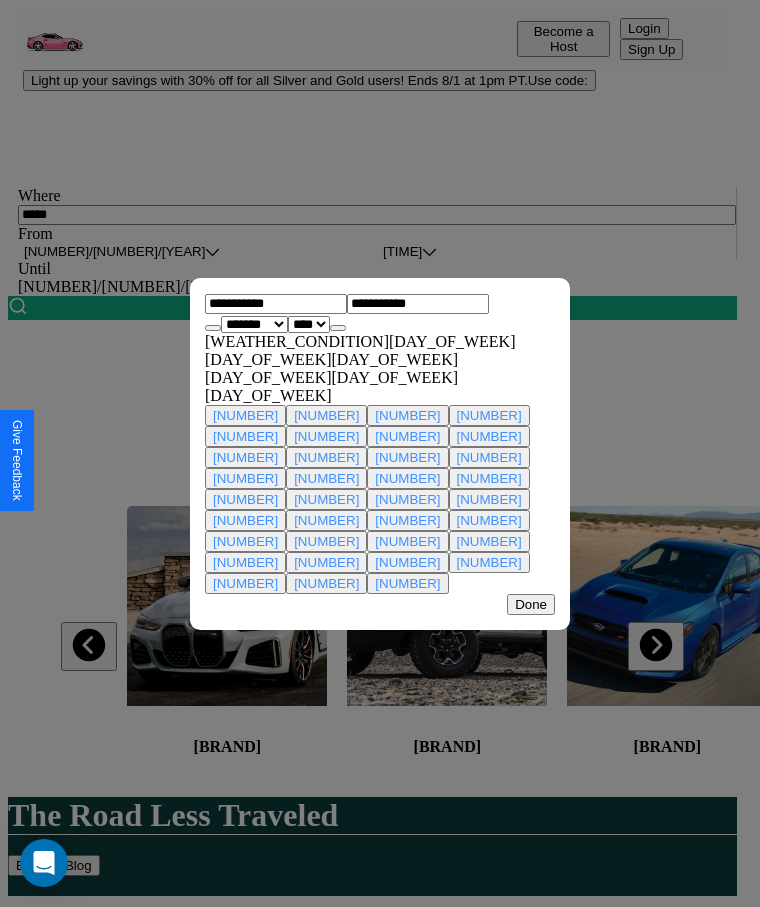 click on "**********" at bounding box center (254, 324) 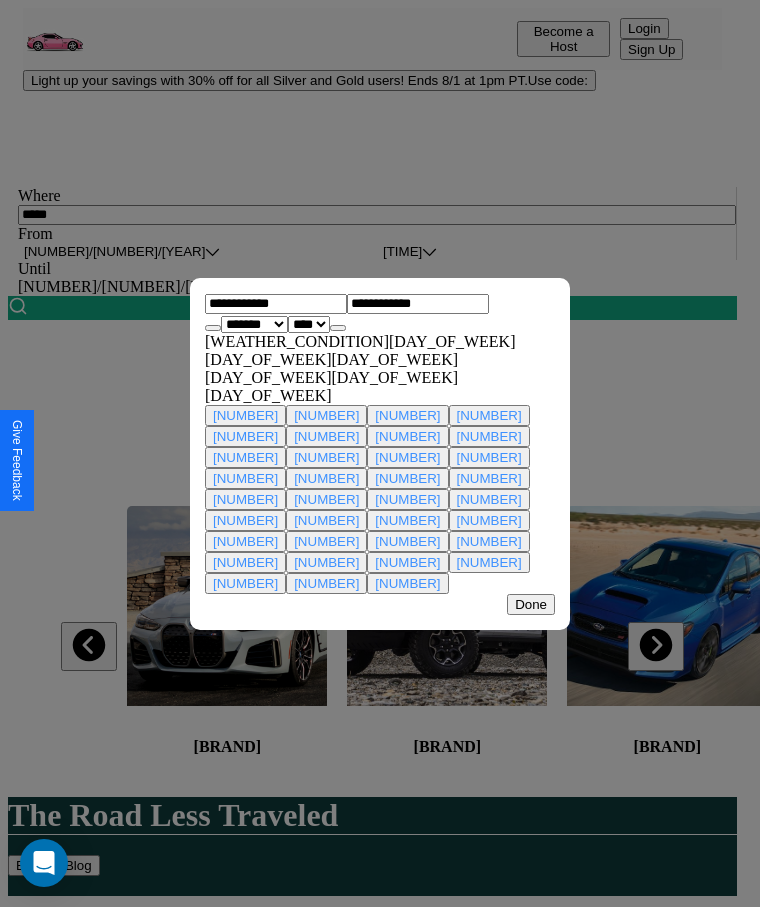 click on "[NUMBER]" at bounding box center [326, 541] 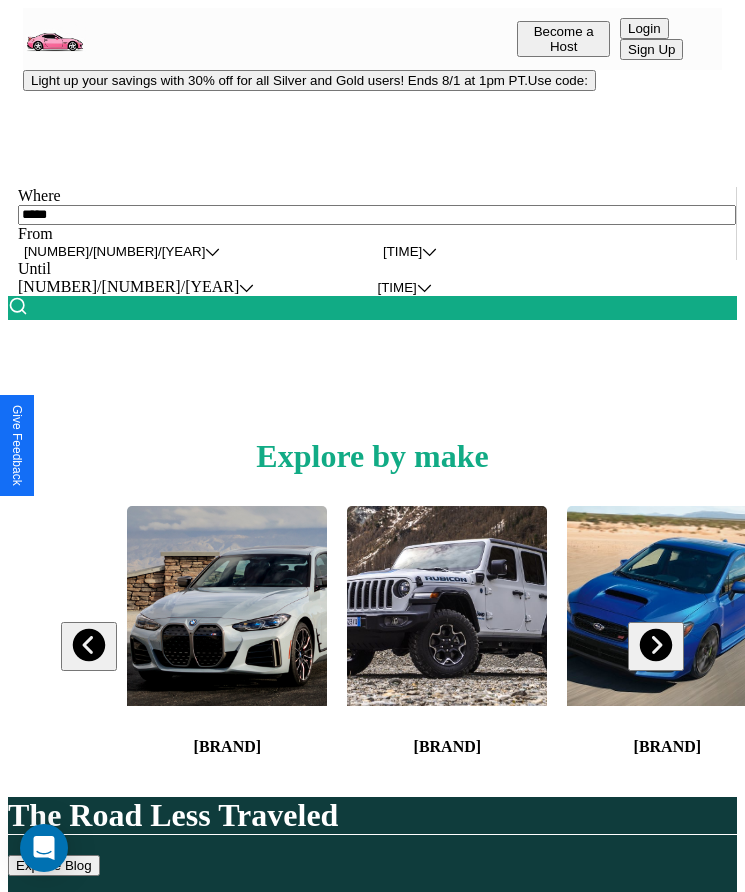 click at bounding box center [18, 306] 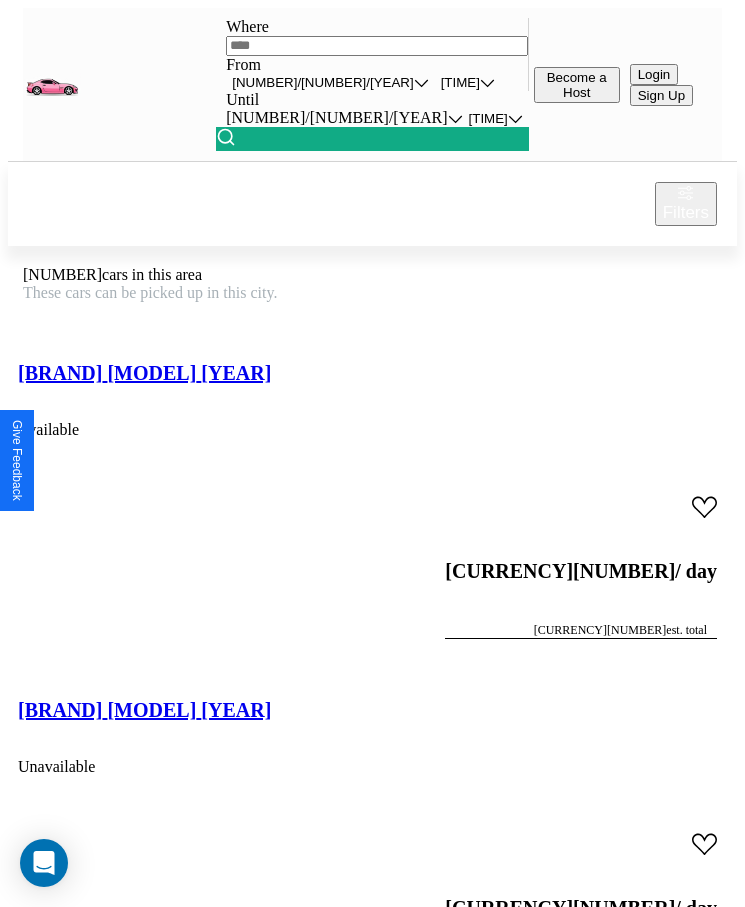 scroll, scrollTop: 50, scrollLeft: 0, axis: vertical 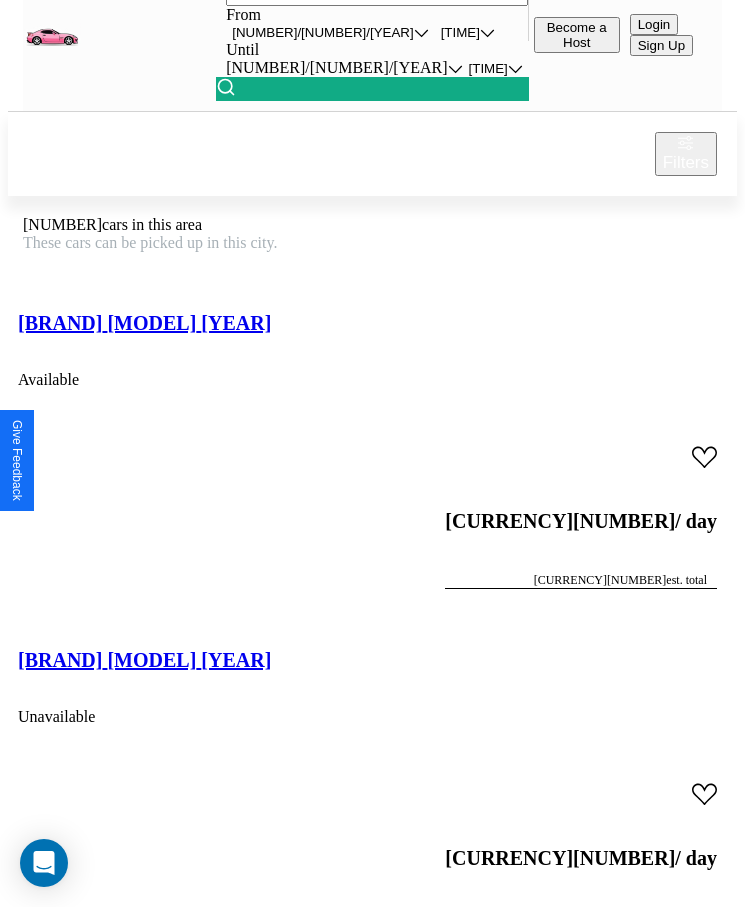 click on "[BRAND] [MODEL] [YEAR]" at bounding box center (144, 28631) 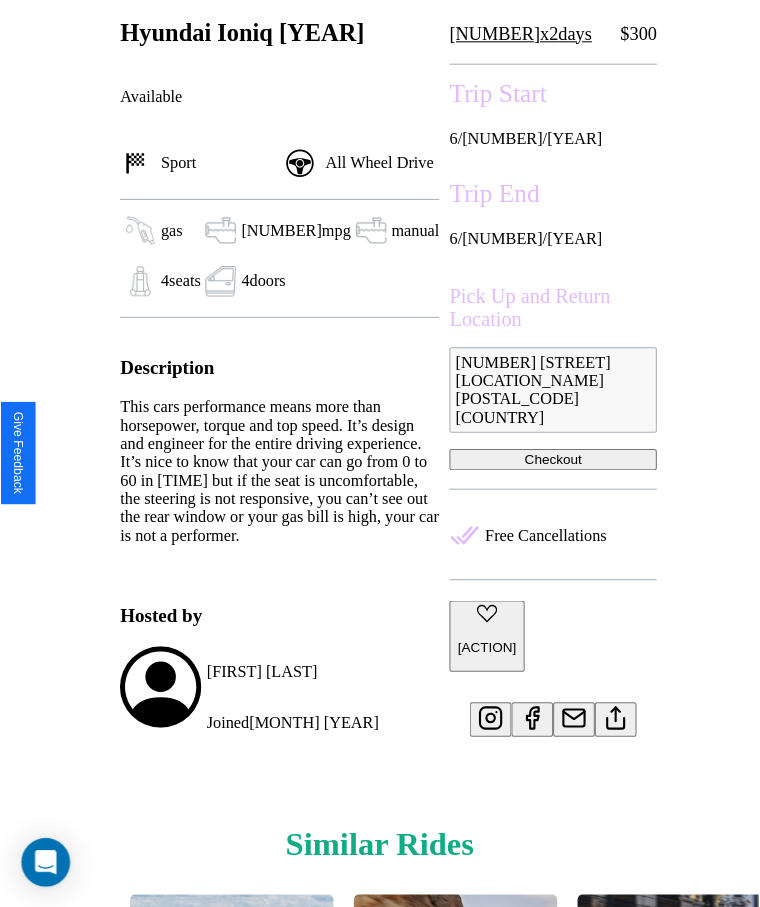 scroll, scrollTop: 702, scrollLeft: 0, axis: vertical 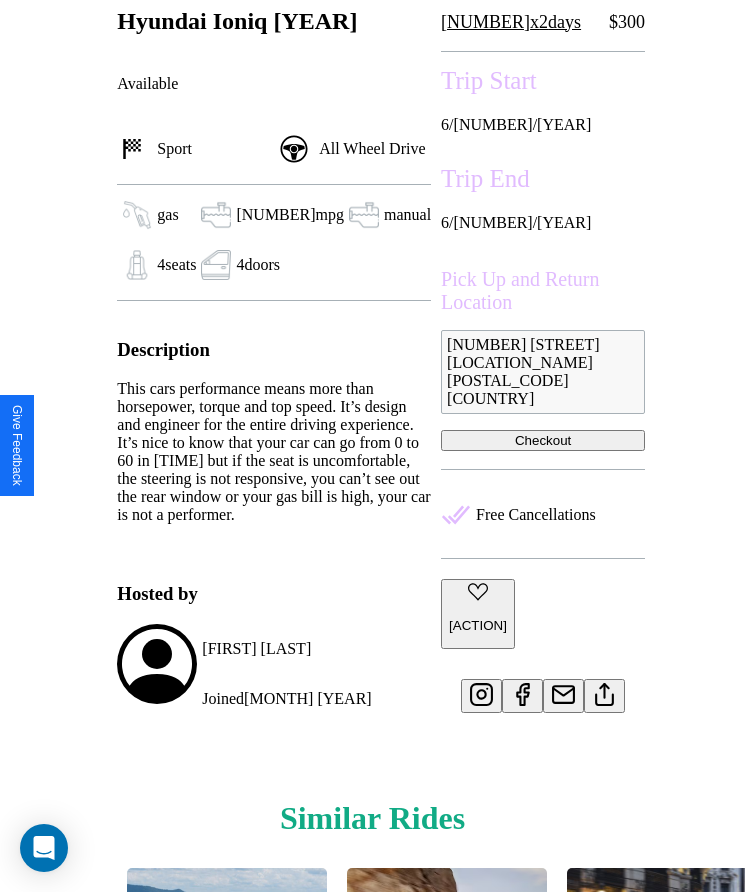 click on "[ACTION]" at bounding box center [478, 625] 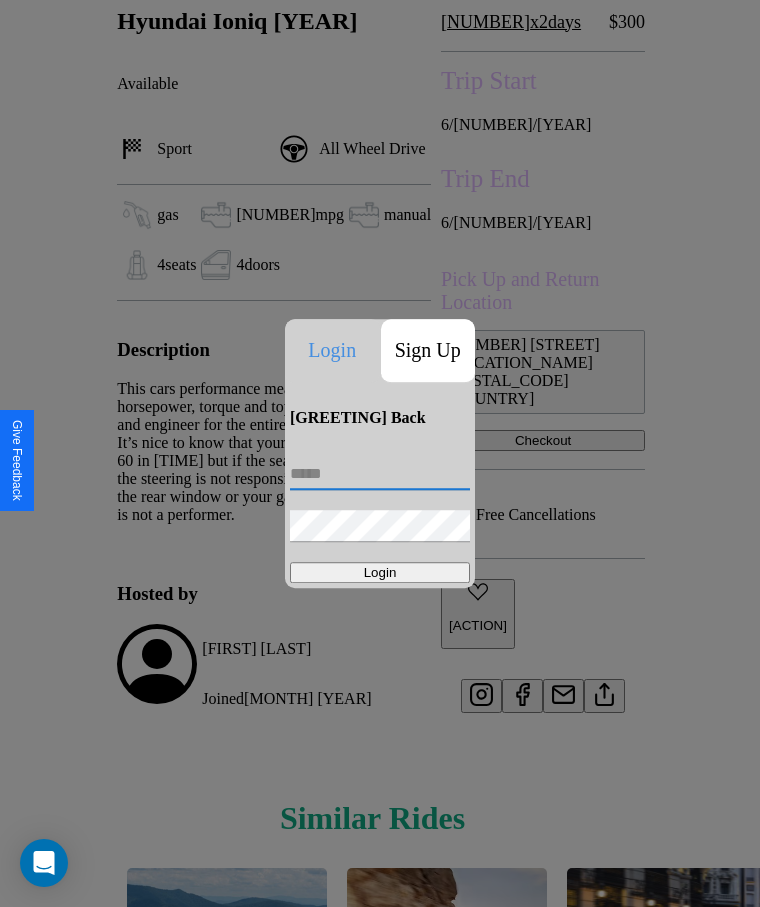 click at bounding box center (380, 474) 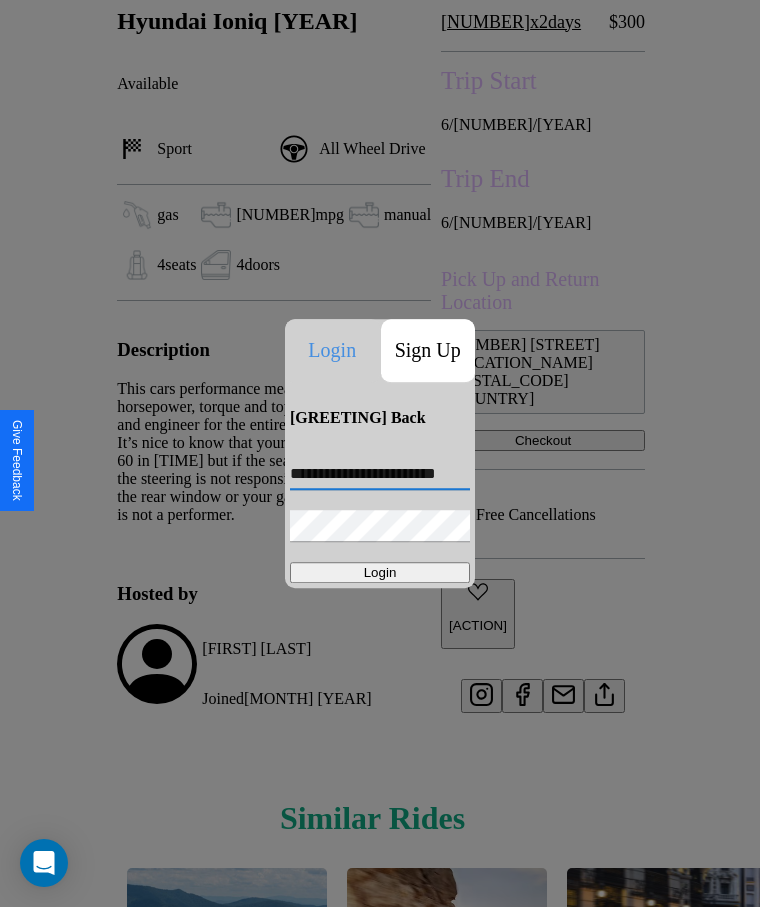 scroll, scrollTop: 0, scrollLeft: 15, axis: horizontal 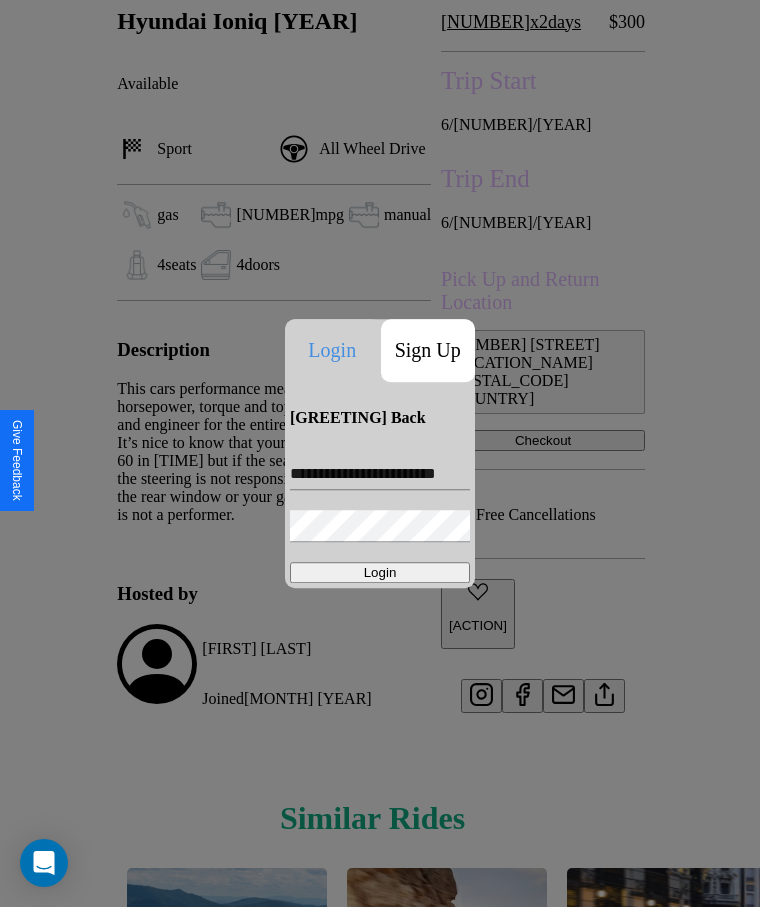 click on "Login" at bounding box center [380, 572] 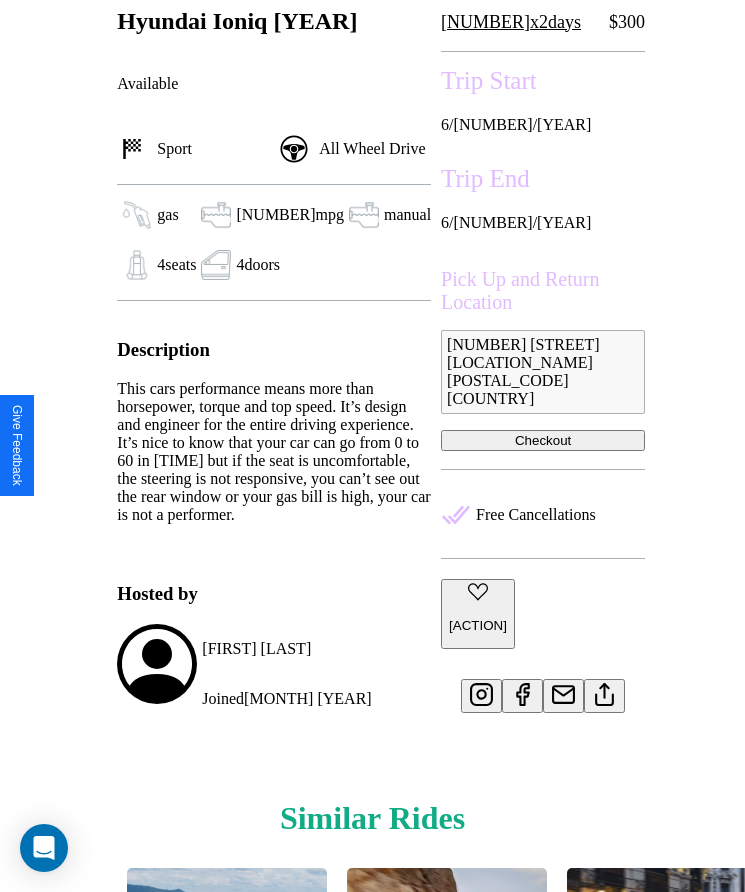 scroll, scrollTop: 702, scrollLeft: 0, axis: vertical 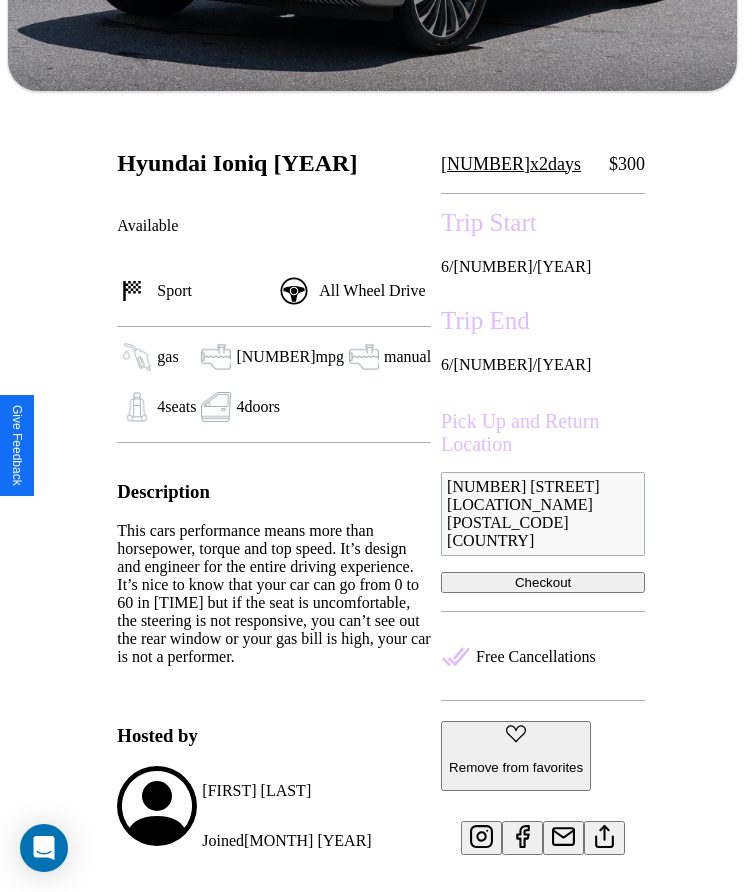 click on "Checkout" at bounding box center [543, 582] 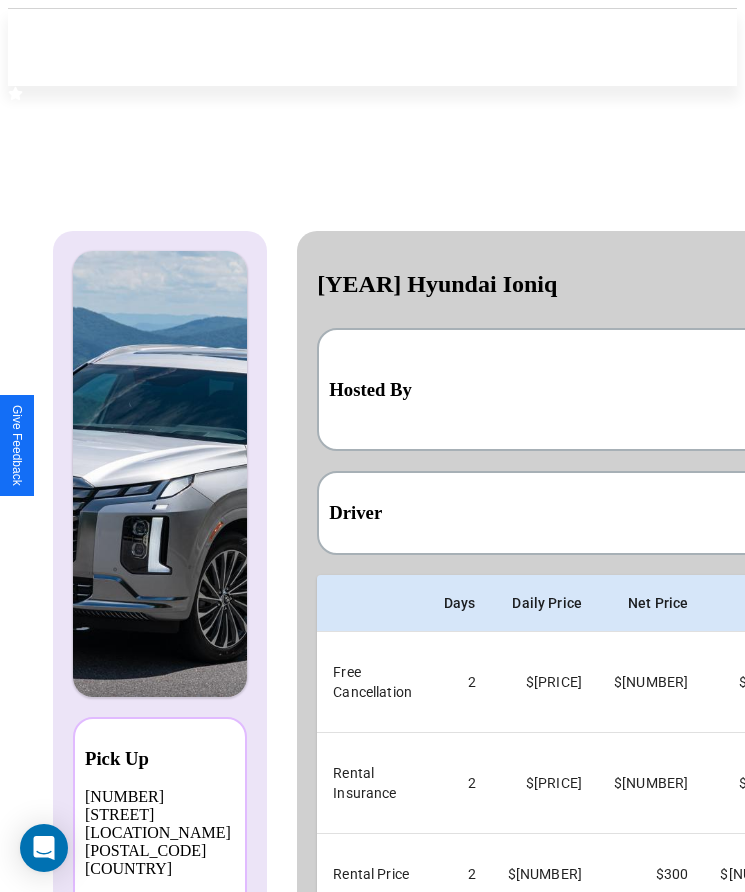 scroll, scrollTop: 0, scrollLeft: 118, axis: horizontal 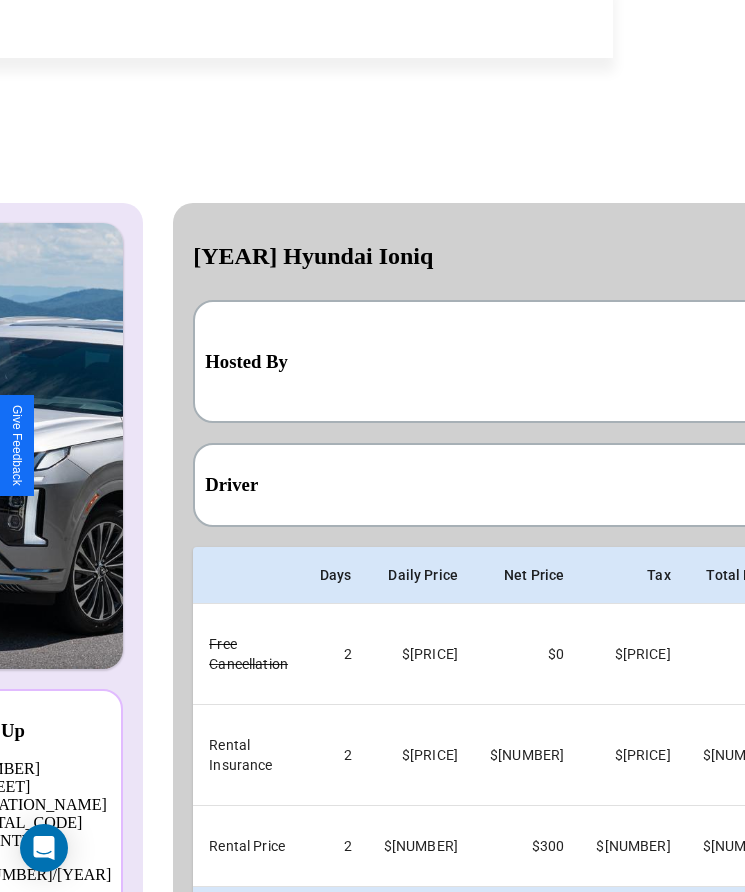 click on "Checkout" at bounding box center [779, 1015] 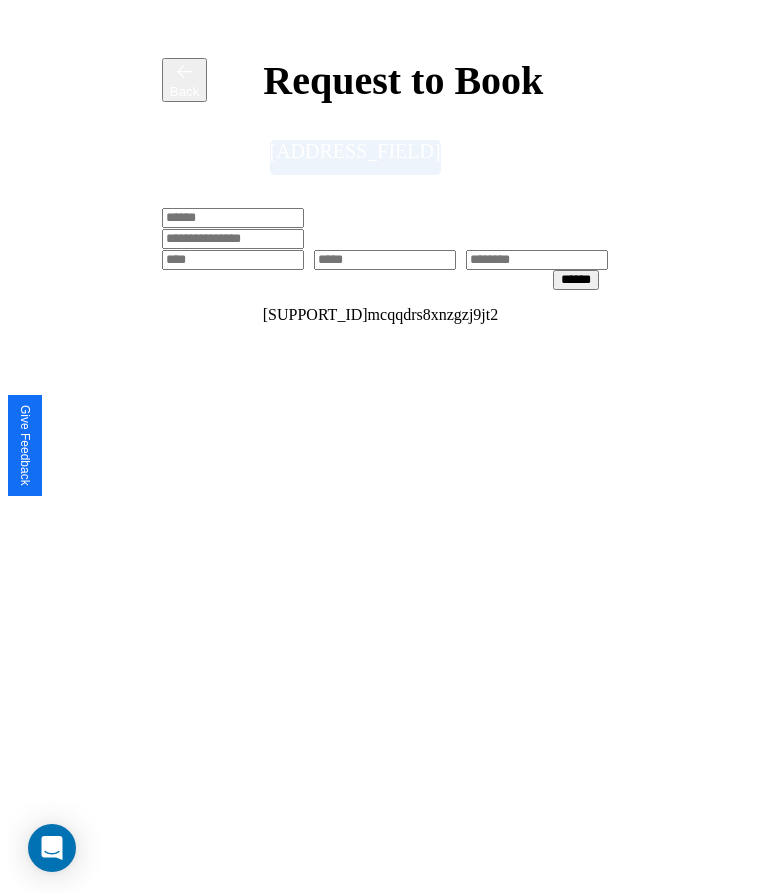 scroll, scrollTop: 0, scrollLeft: 0, axis: both 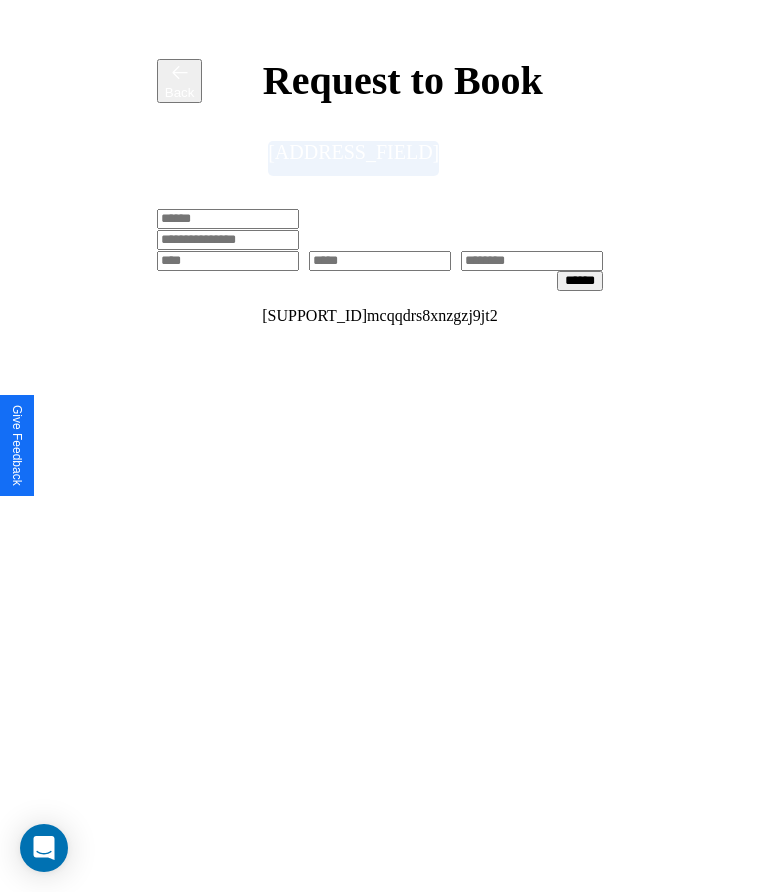 click at bounding box center (228, 219) 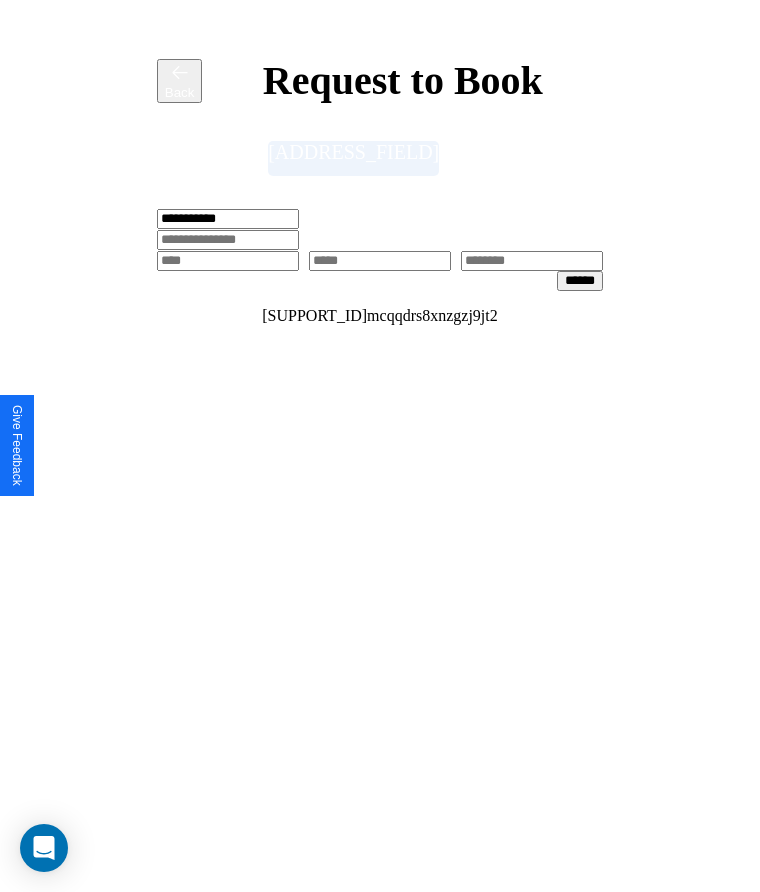 type on "[PASSWORD]" 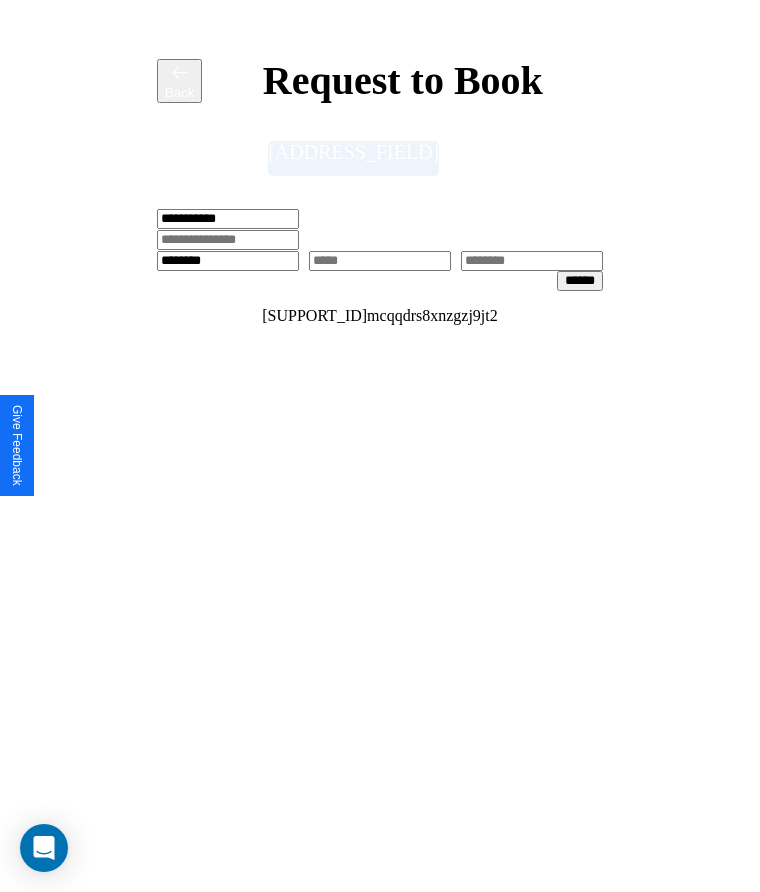 type on "[PASSWORD]" 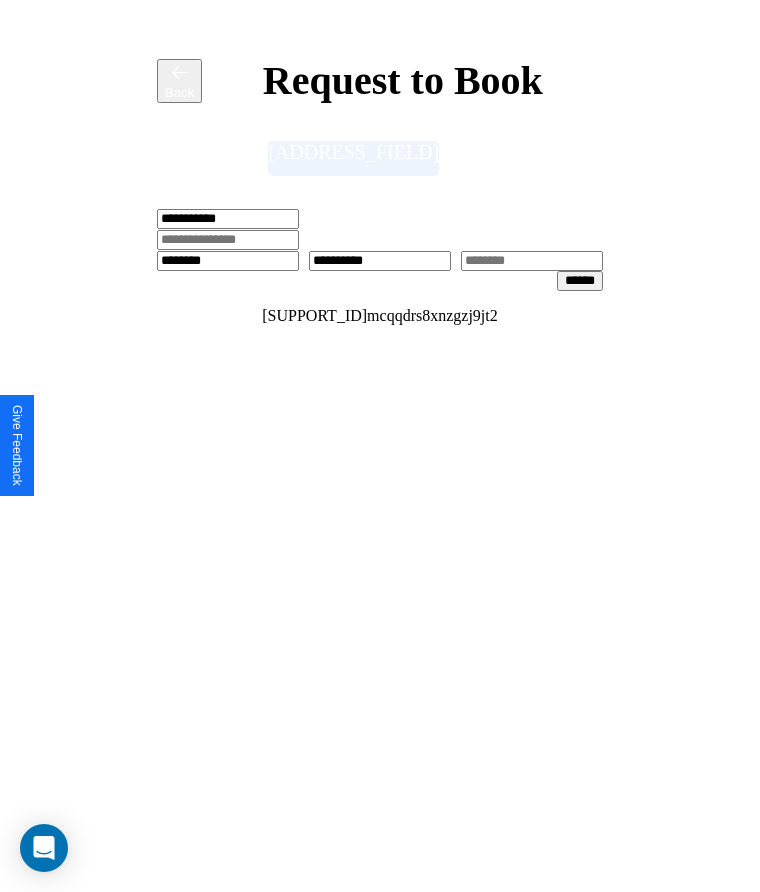 scroll, scrollTop: 0, scrollLeft: 309, axis: horizontal 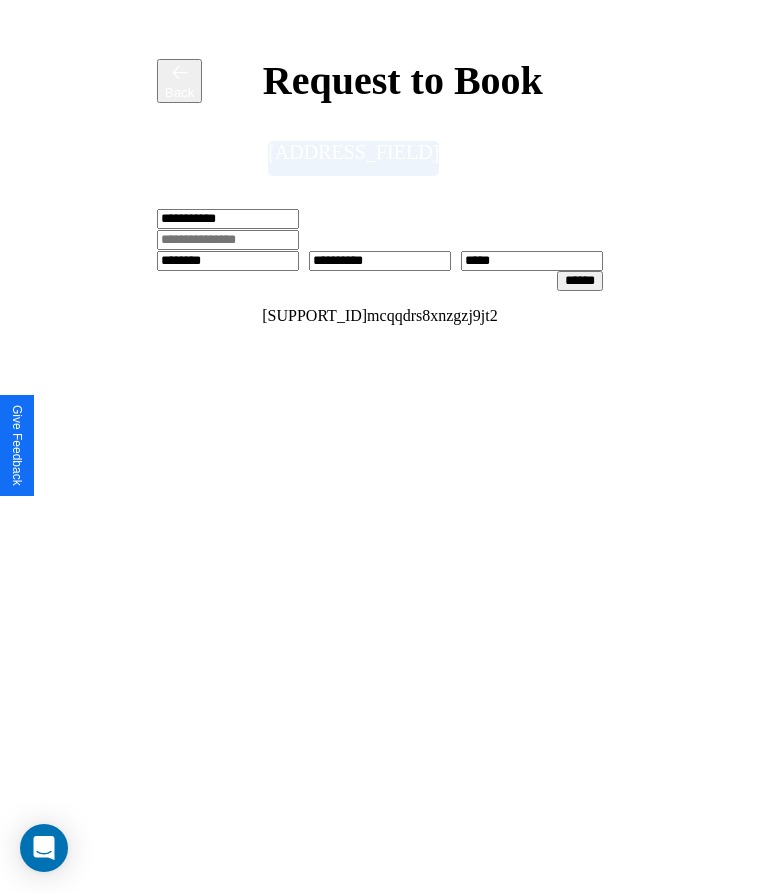 type on "[PASSWORD]" 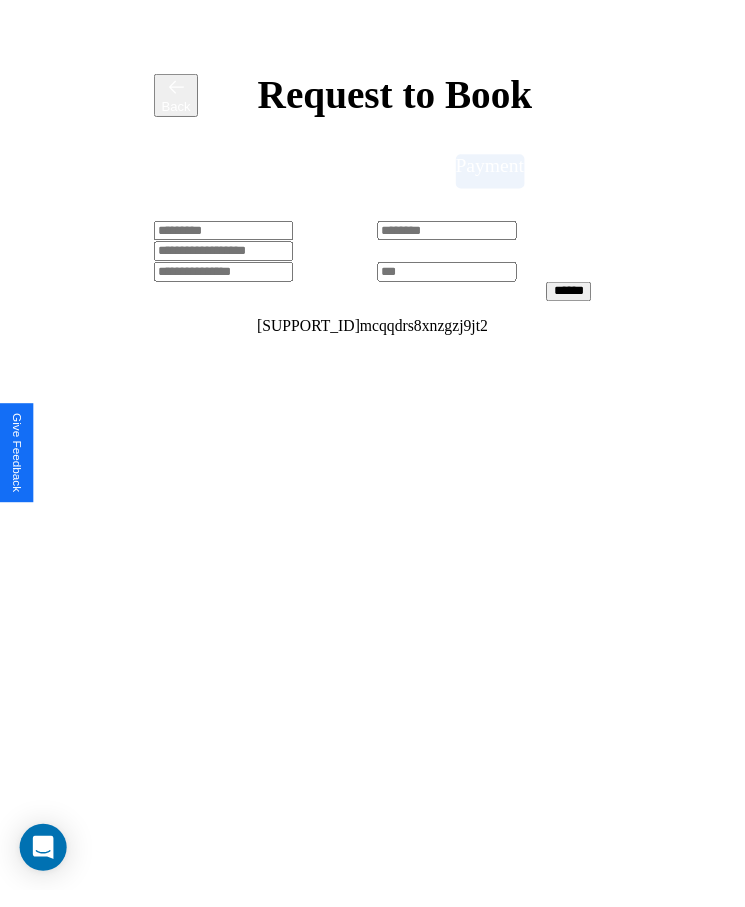 scroll, scrollTop: 0, scrollLeft: 0, axis: both 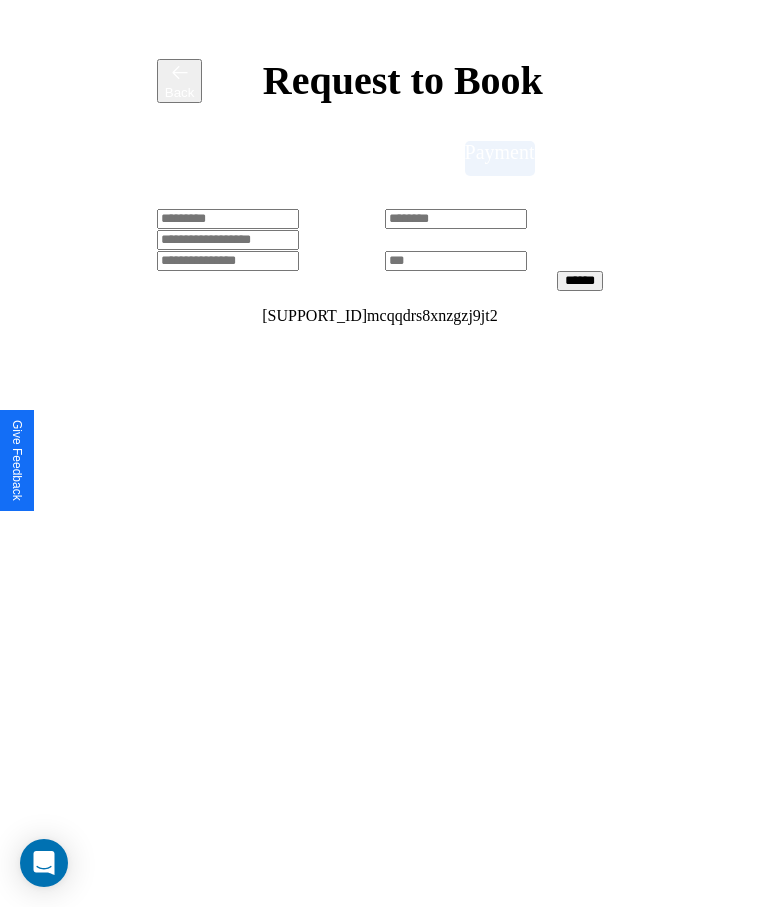 click at bounding box center (228, 219) 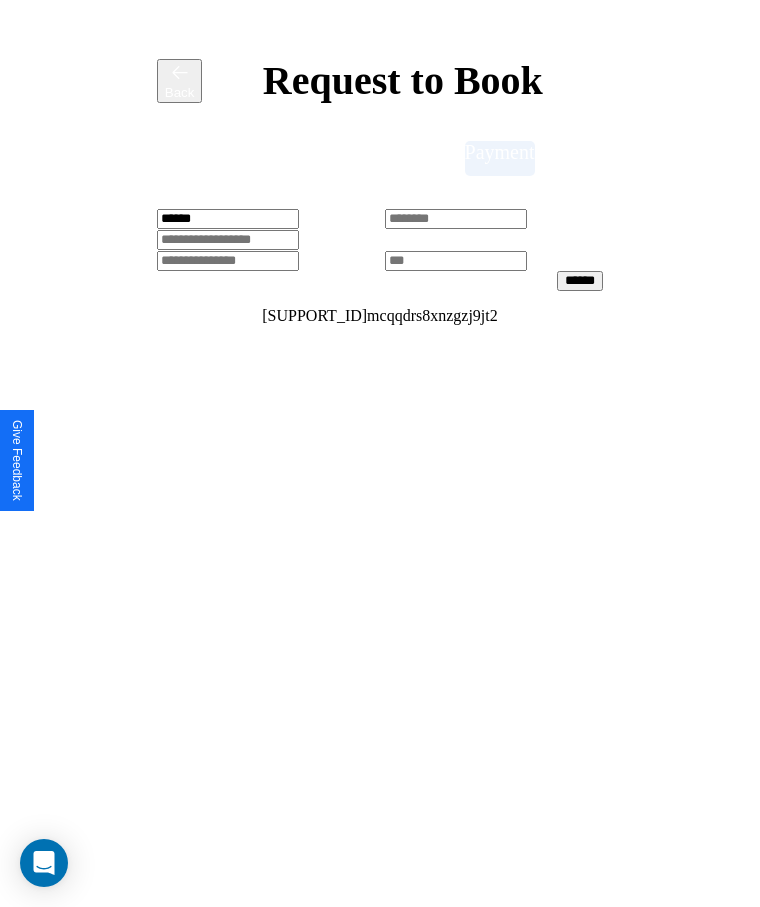 type on "[PASSWORD]" 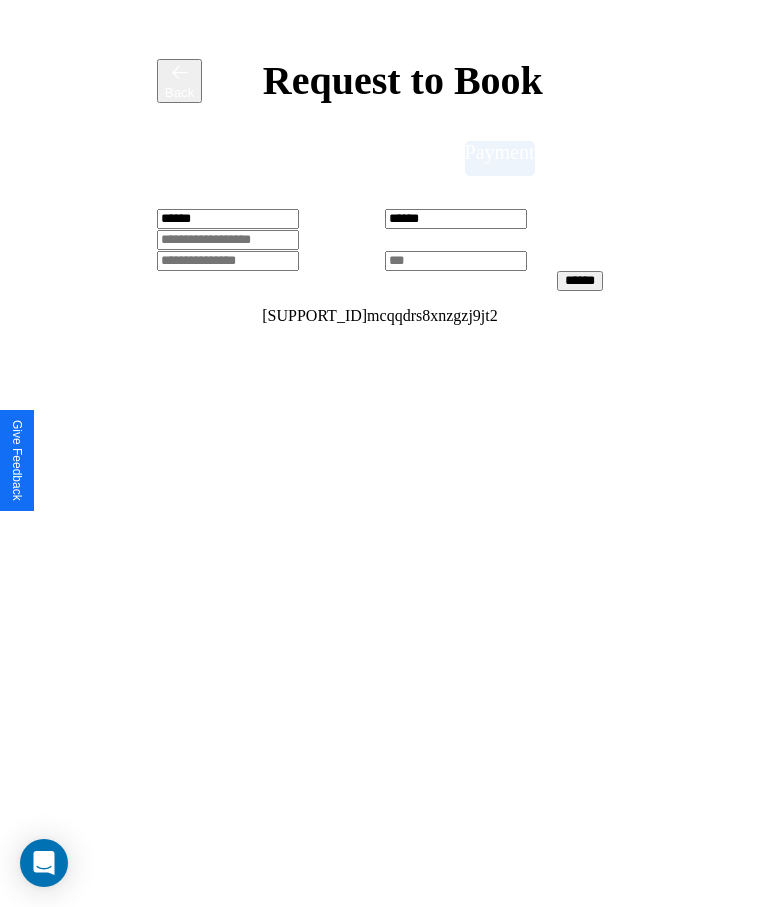 type on "[PASSWORD]" 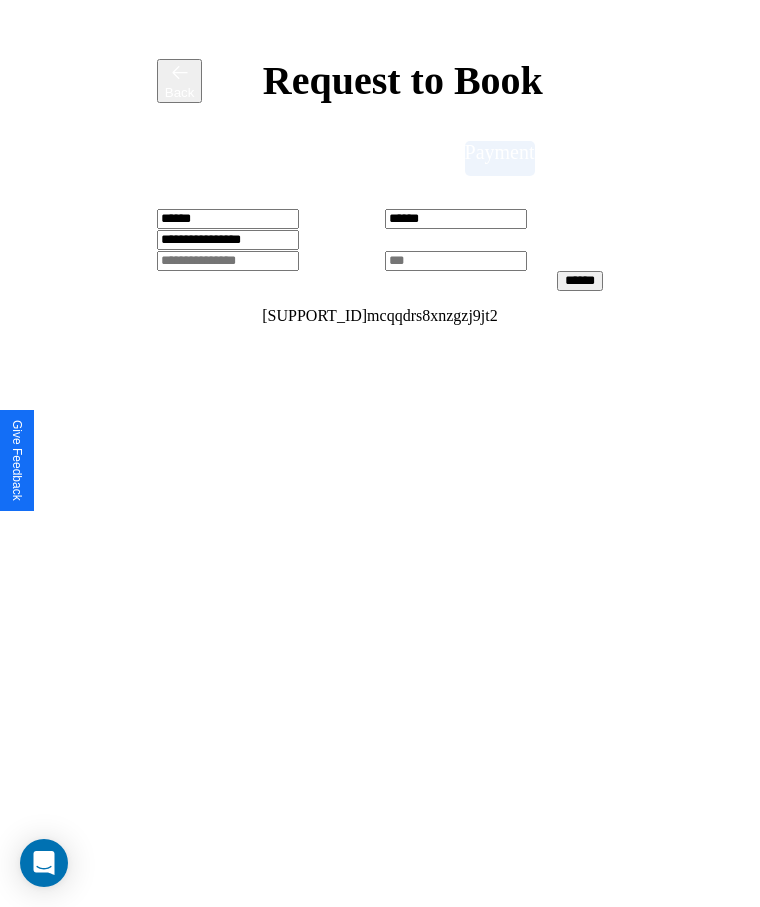 type on "[PASSWORD]" 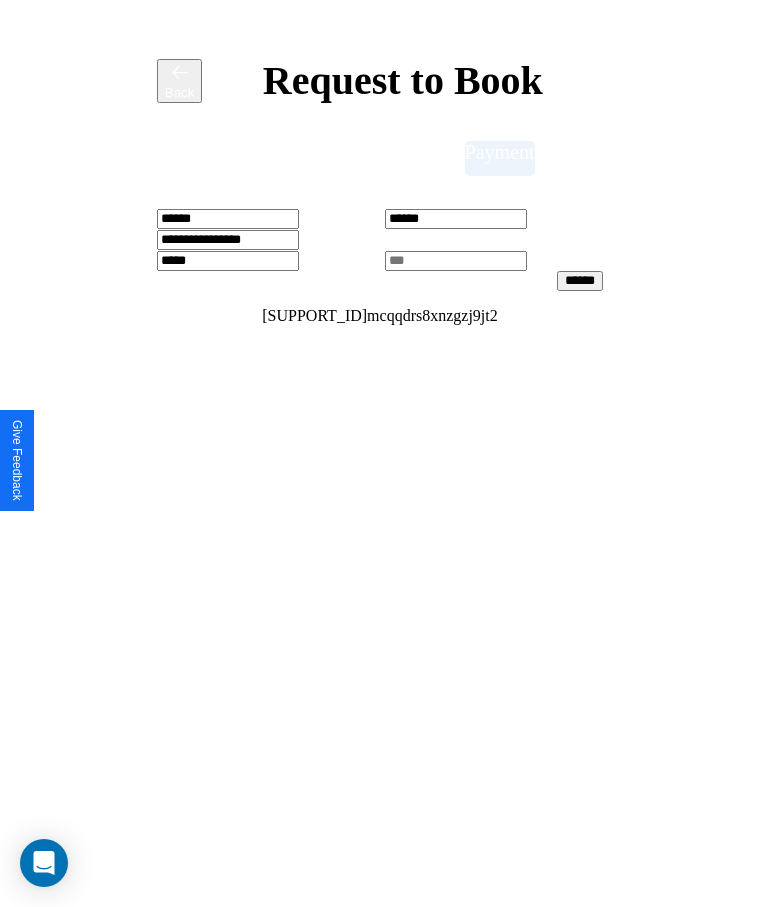 type on "[PASSWORD]" 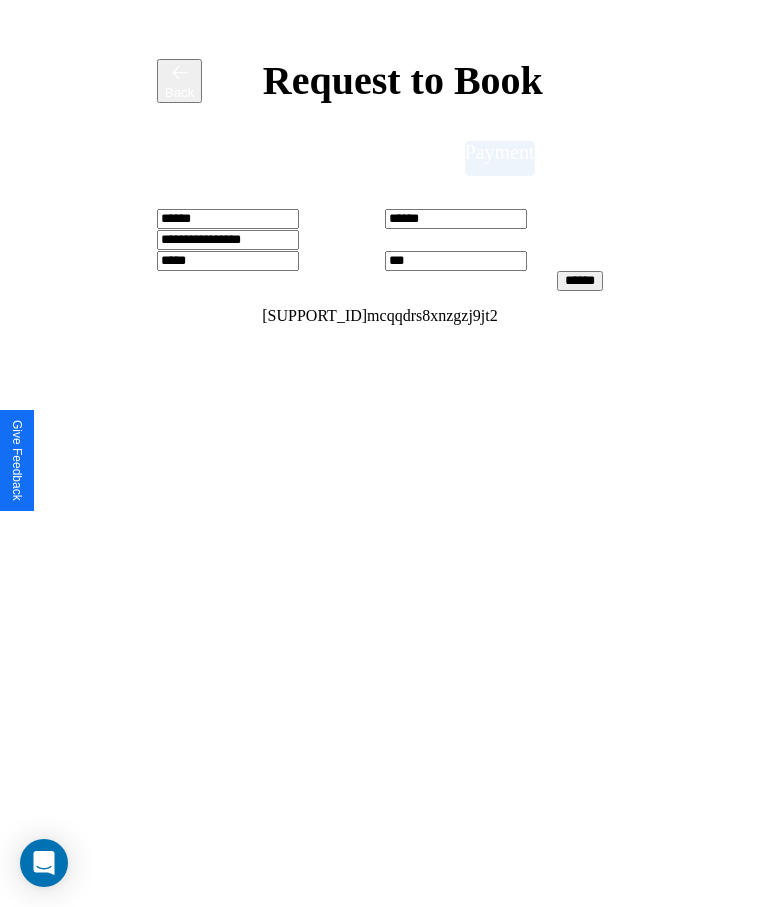 type on "***" 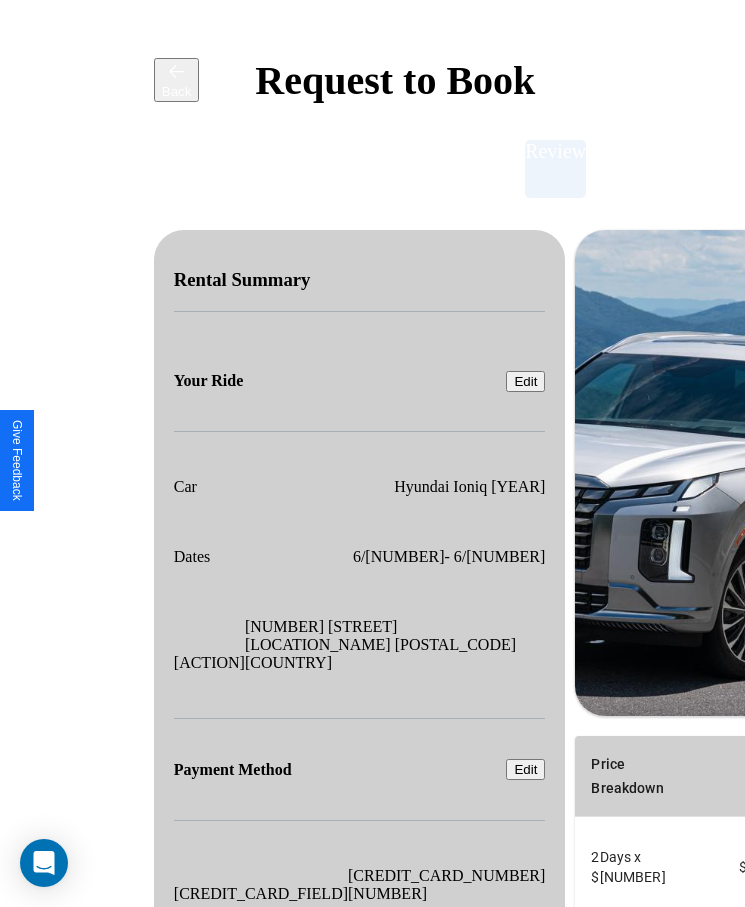 click on "[PROMO_CODE]" at bounding box center [617, 1144] 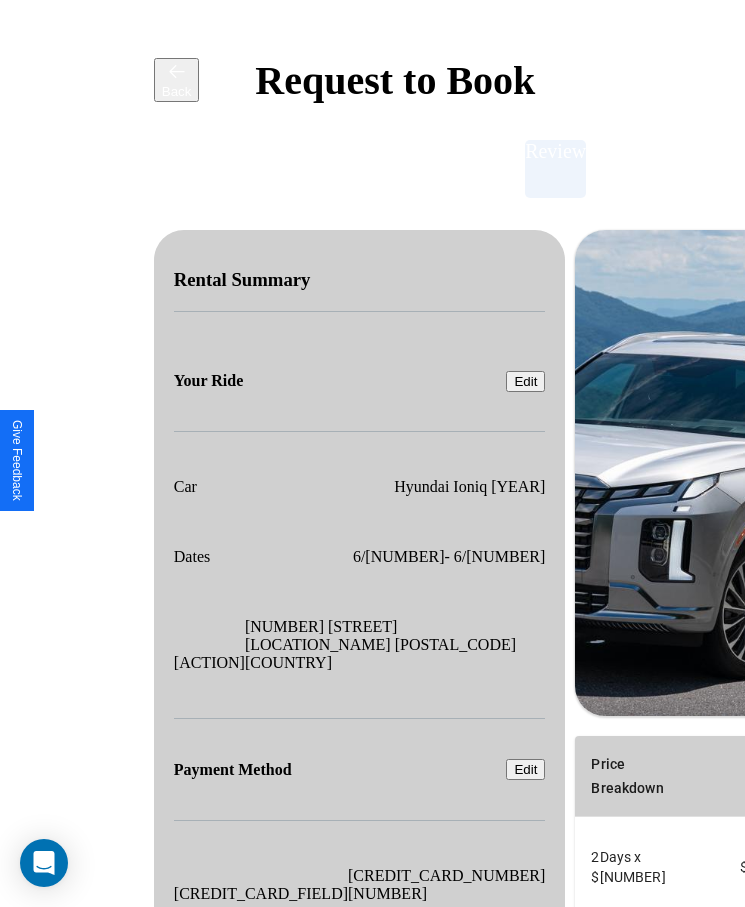 scroll, scrollTop: 0, scrollLeft: 47, axis: horizontal 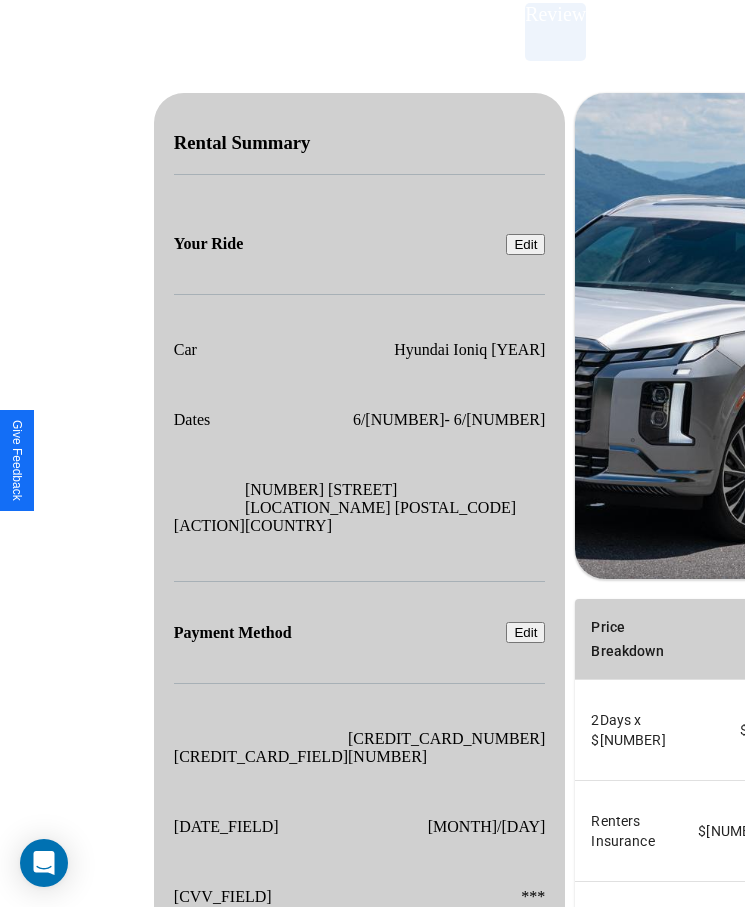 click on "Confirm & Submit" at bounding box center (728, 1161) 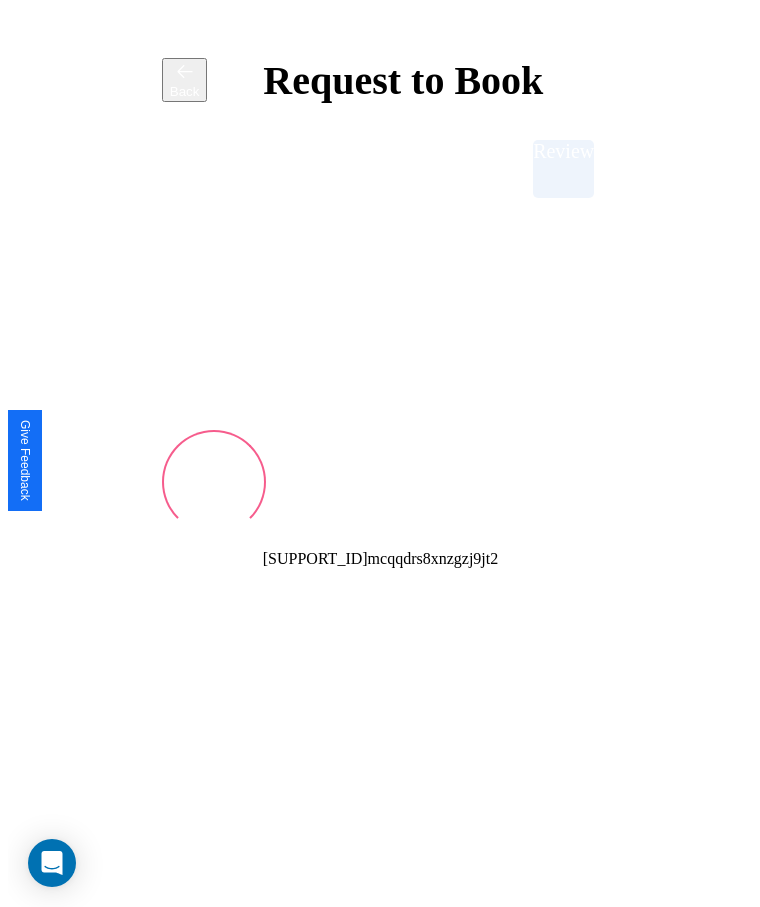 scroll, scrollTop: 0, scrollLeft: 0, axis: both 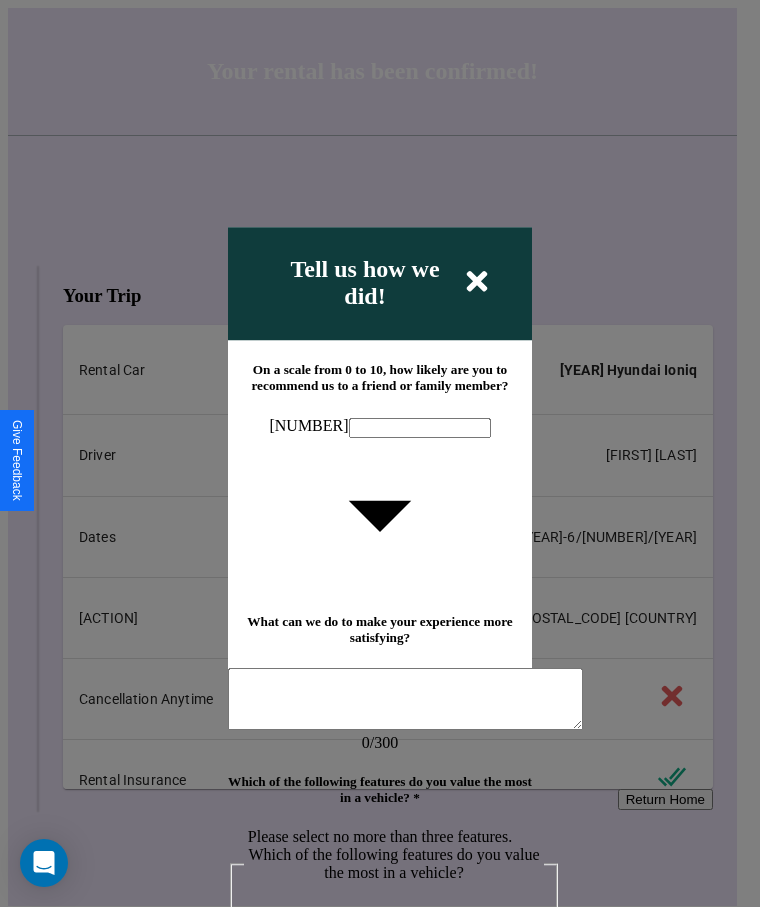 click on "[NUMBER]" at bounding box center [380, 427] 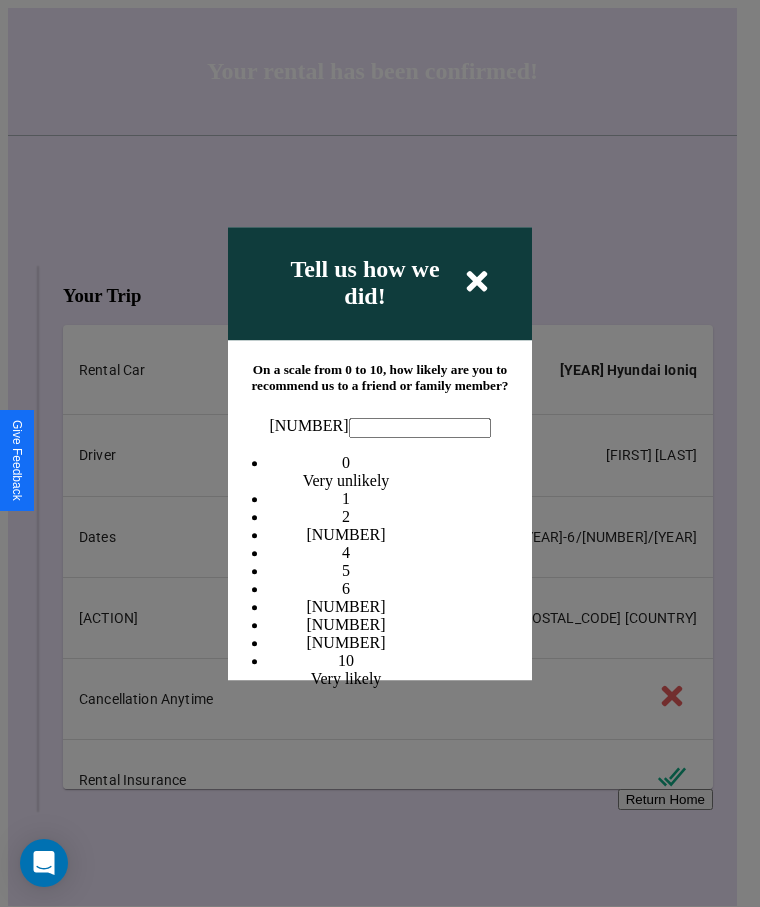 click on "2" at bounding box center (346, 516) 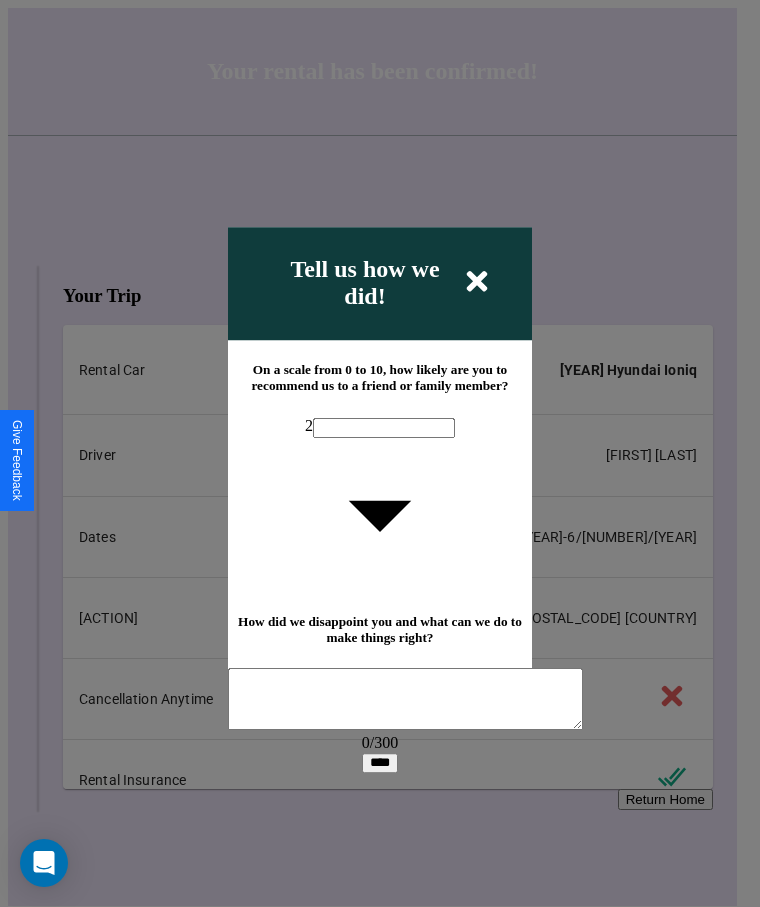 click at bounding box center (405, 699) 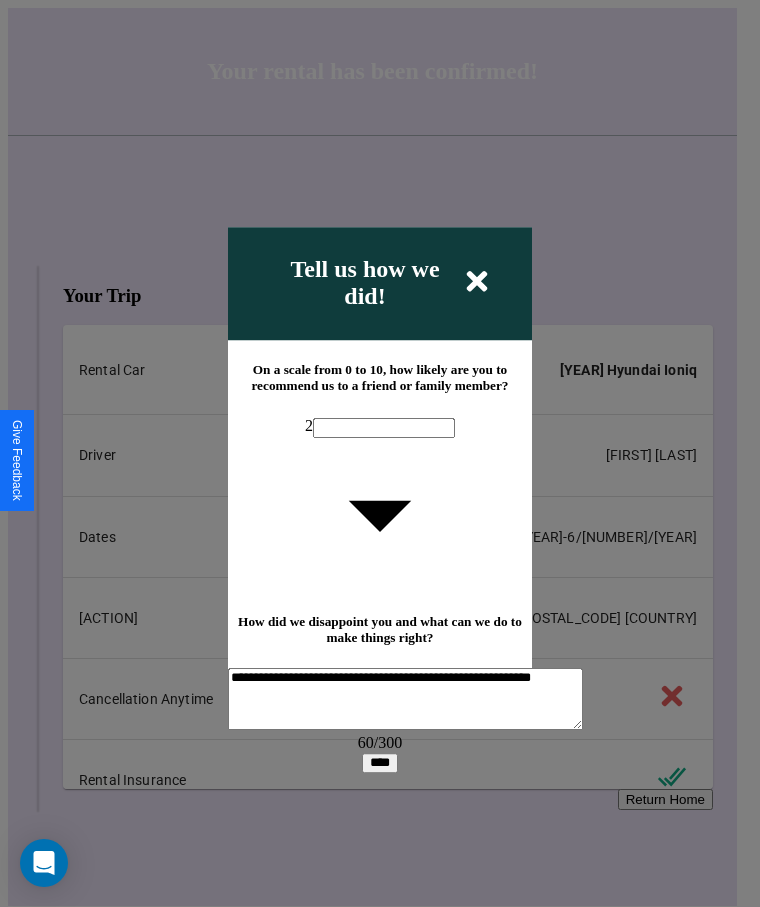 scroll, scrollTop: 6, scrollLeft: 0, axis: vertical 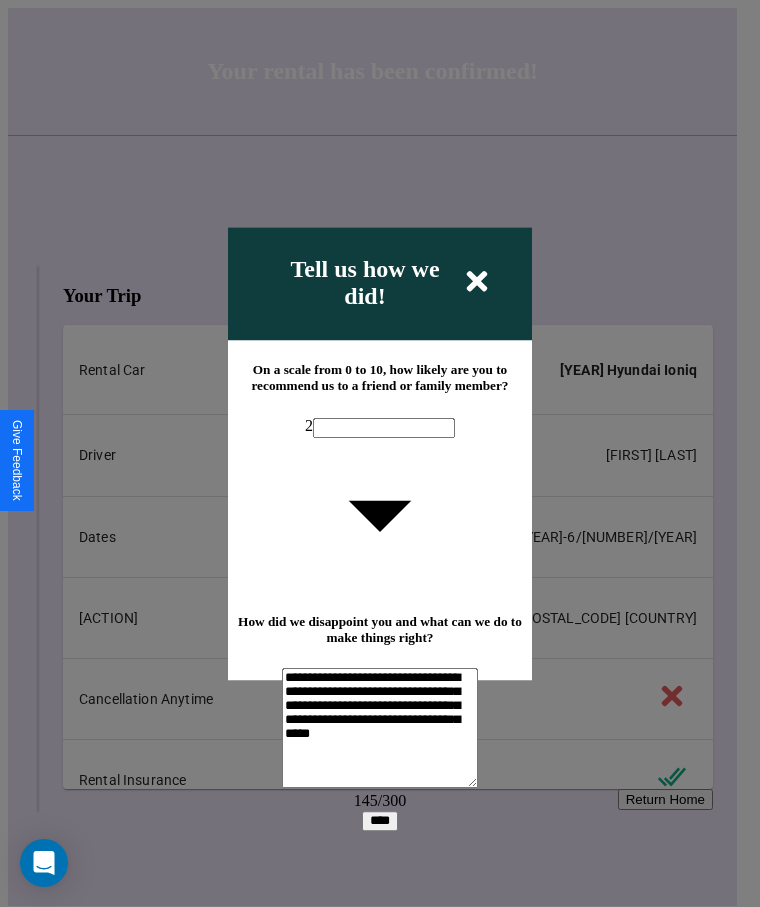 type on "[PASSWORD]" 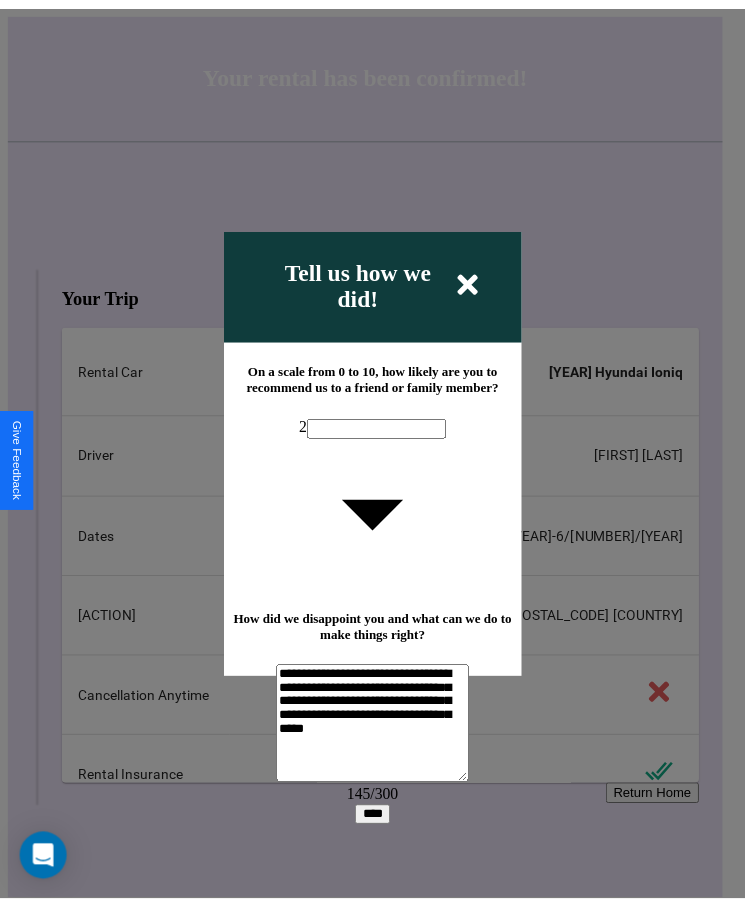 scroll, scrollTop: 0, scrollLeft: 0, axis: both 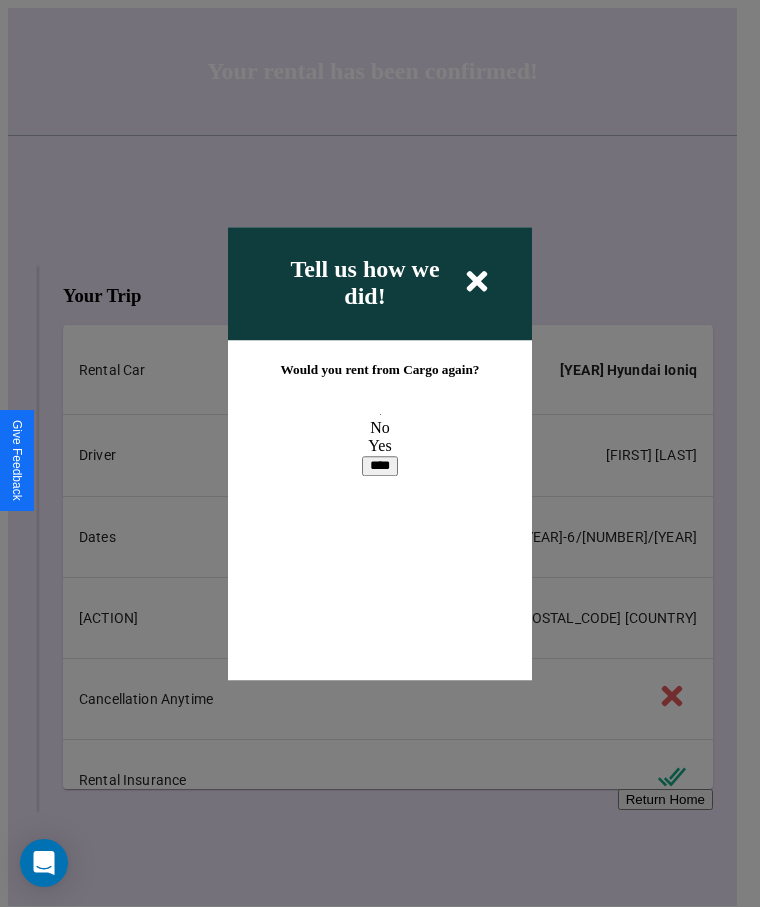 click on "No" at bounding box center [380, 427] 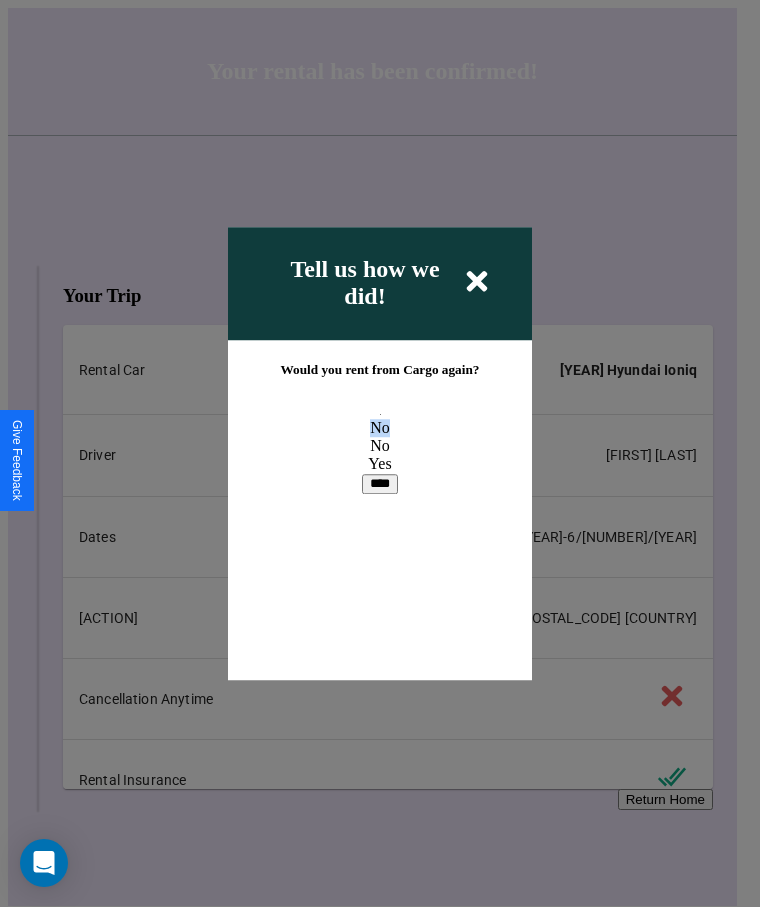 click on "****" at bounding box center [380, 484] 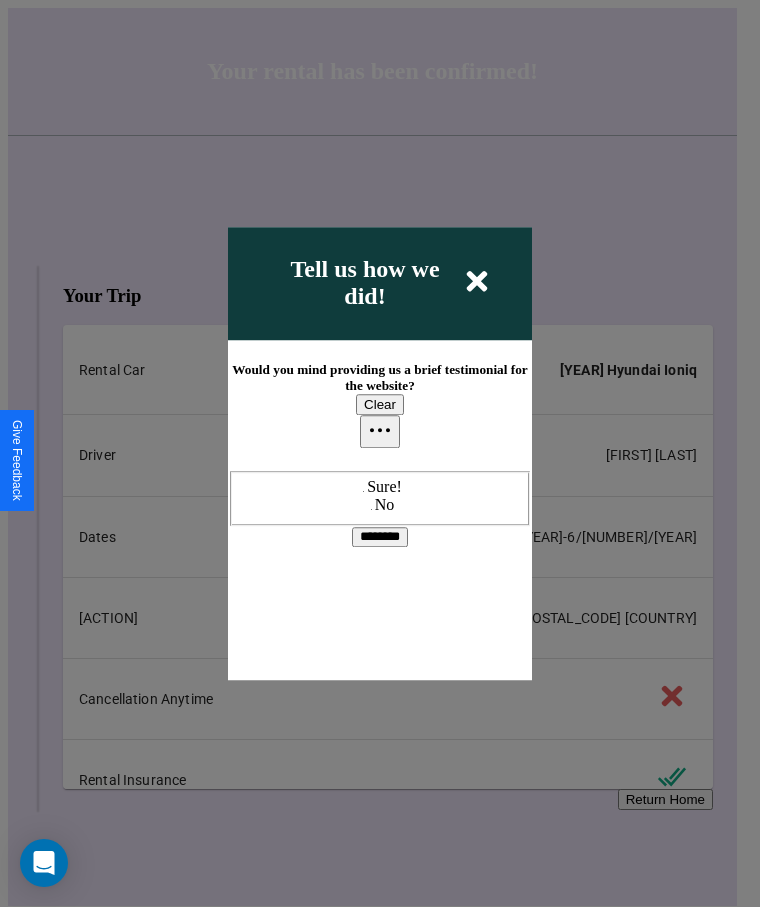 click at bounding box center [367, 487] 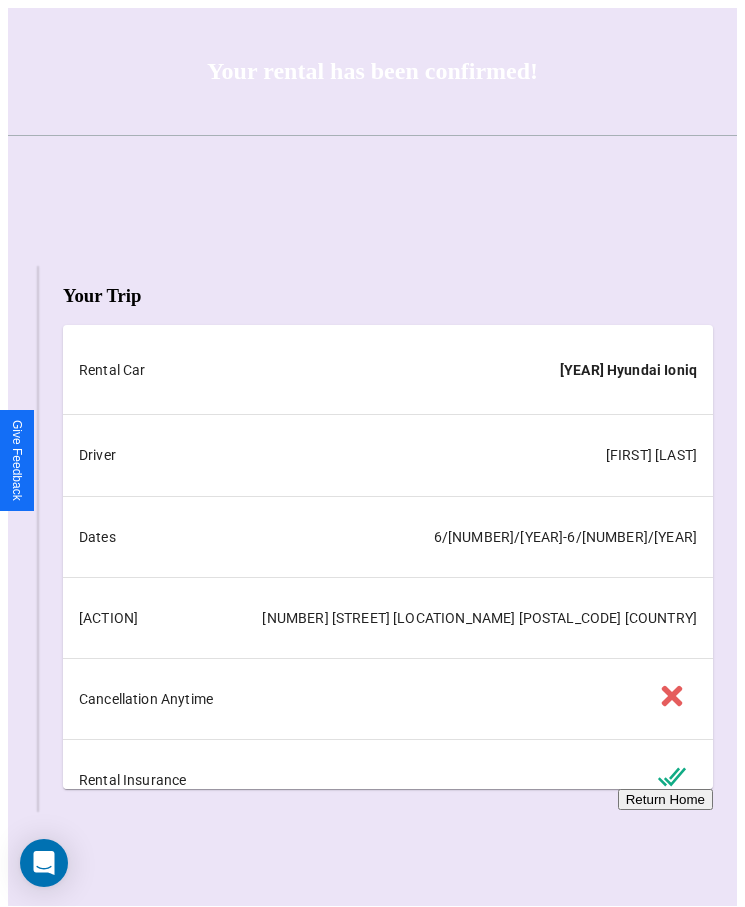 click on "Return Home" at bounding box center [665, 799] 